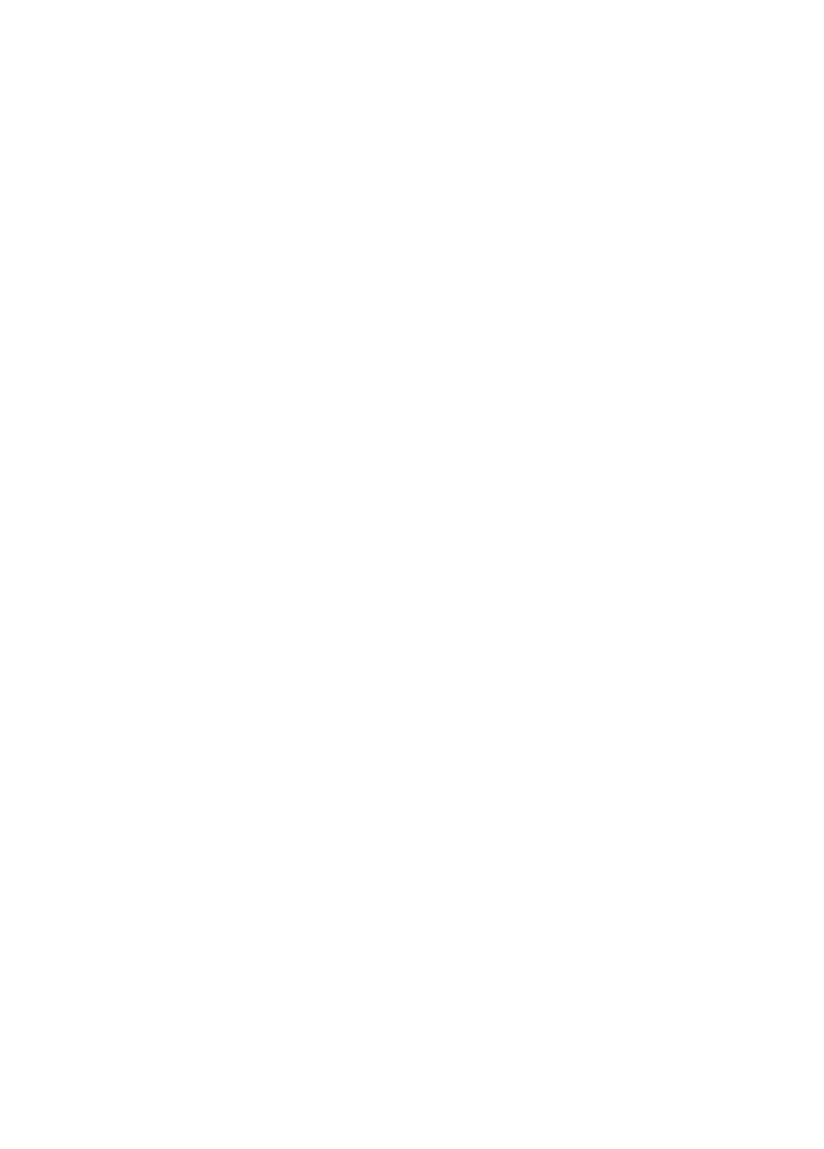 scroll, scrollTop: 0, scrollLeft: 0, axis: both 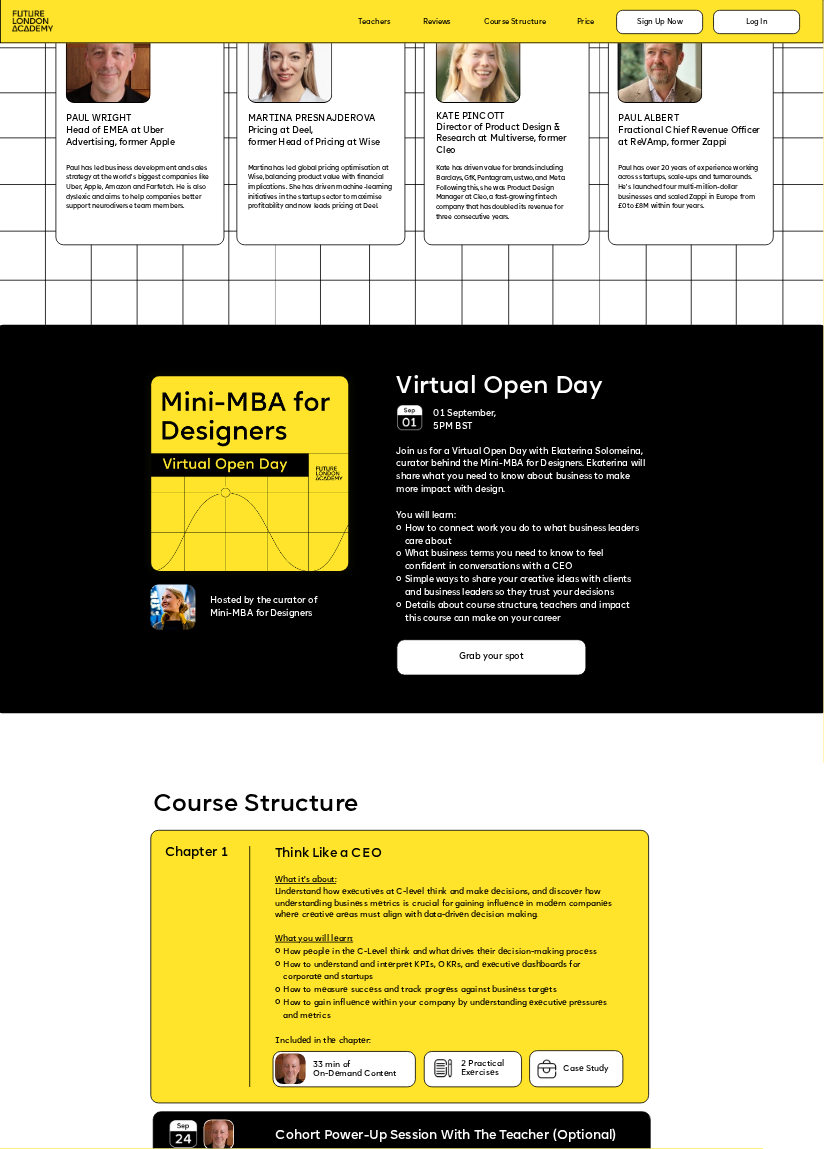click on "Grab your spot" at bounding box center [492, 658] 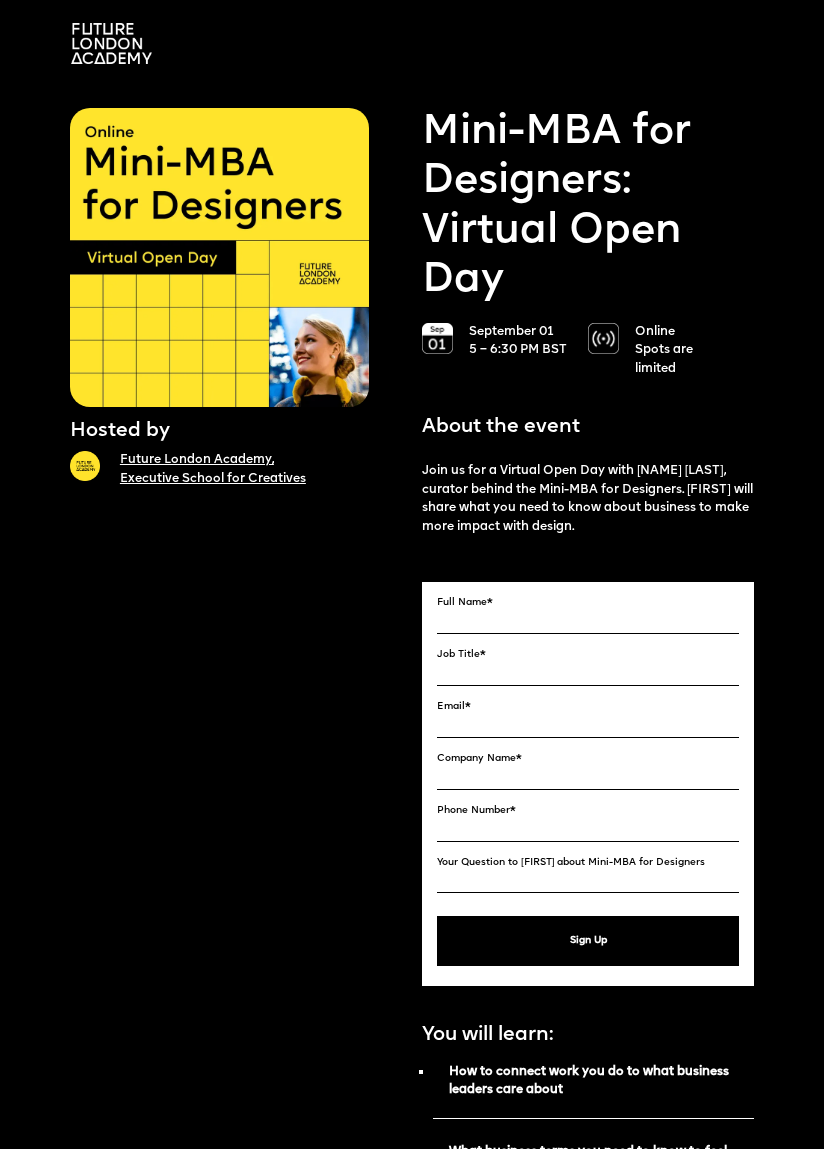 scroll, scrollTop: 0, scrollLeft: 0, axis: both 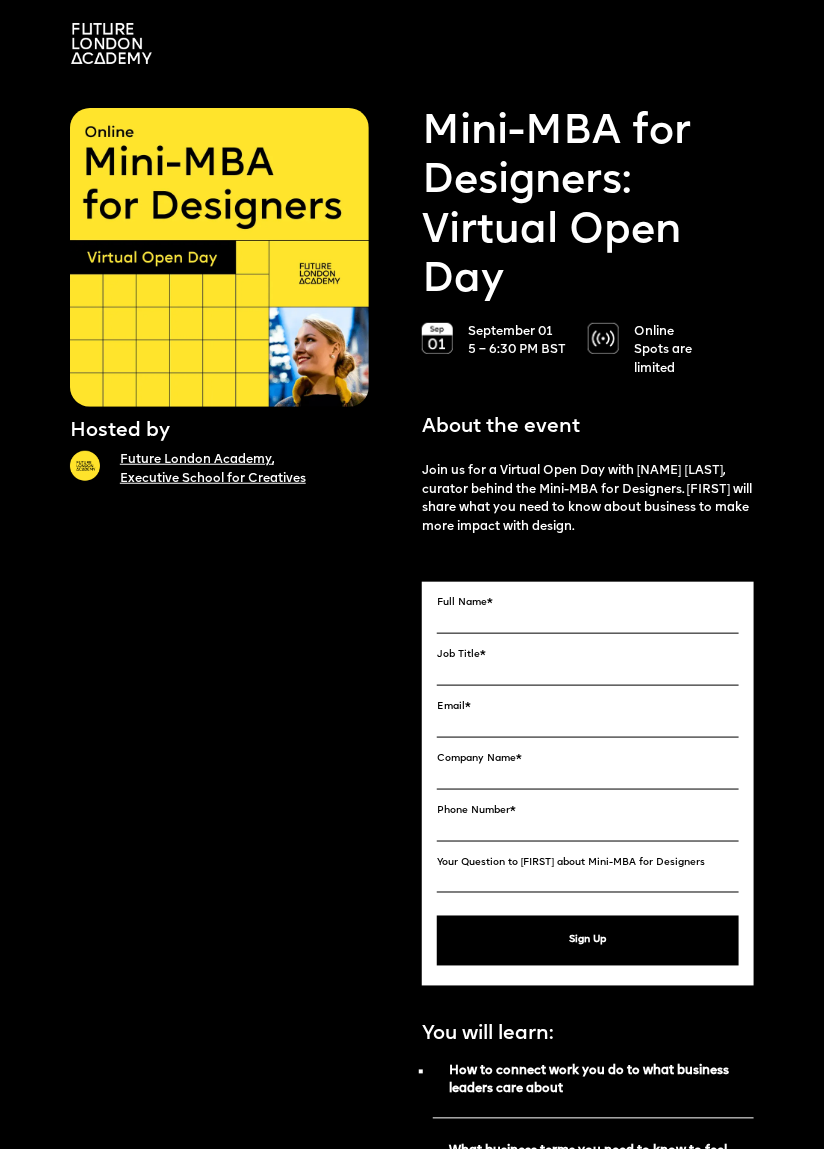 click on "Full Name" at bounding box center [588, 621] 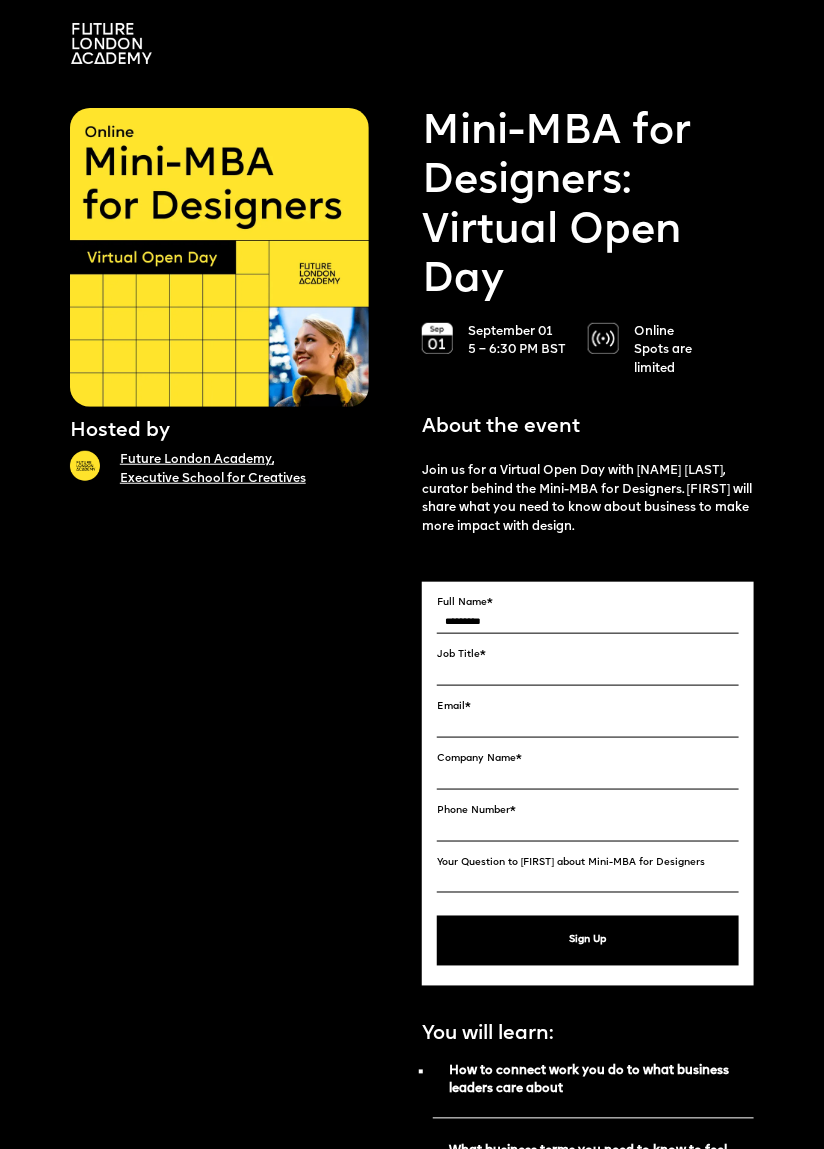 type on "********" 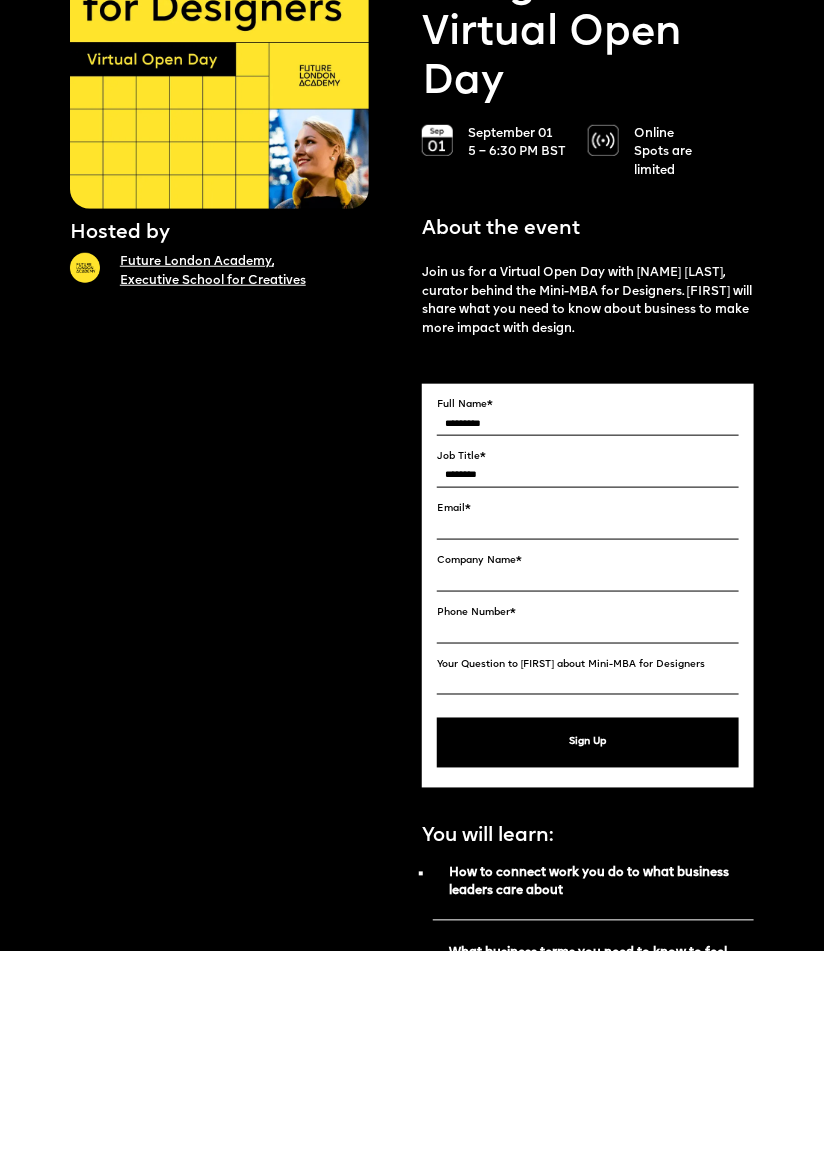type on "********" 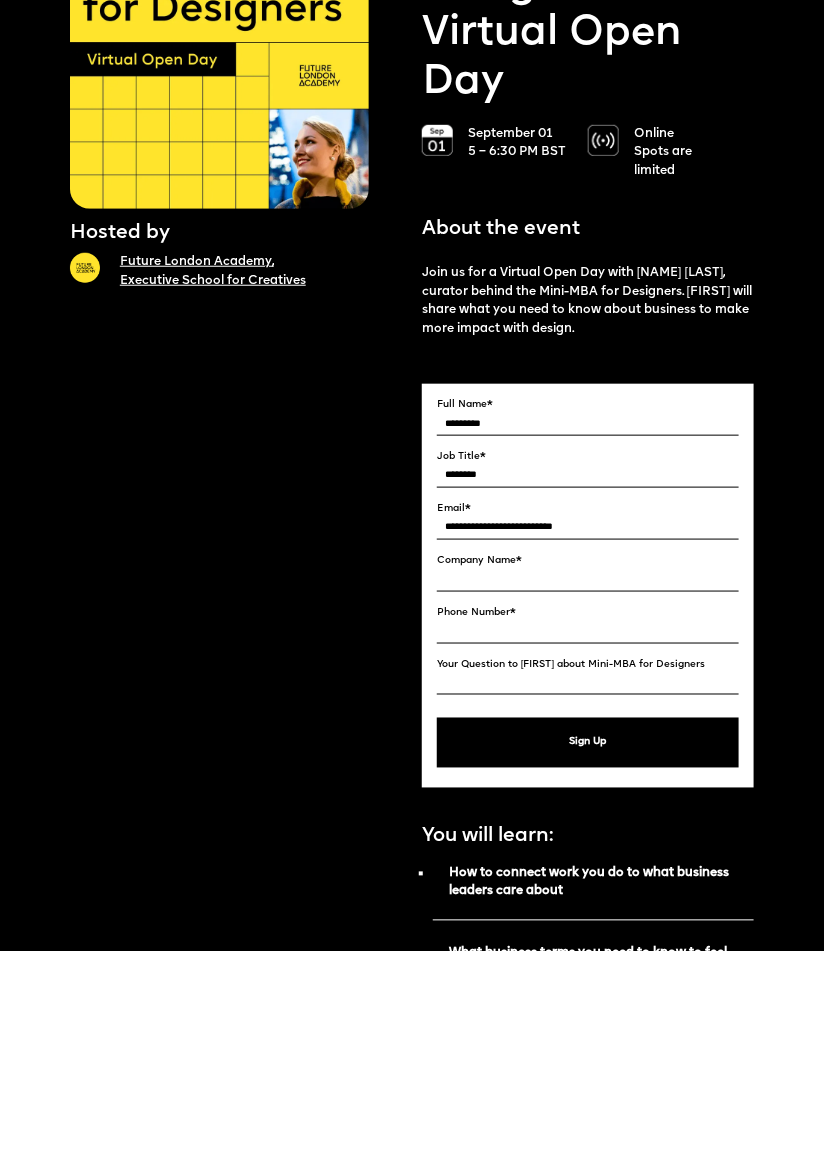 type on "**********" 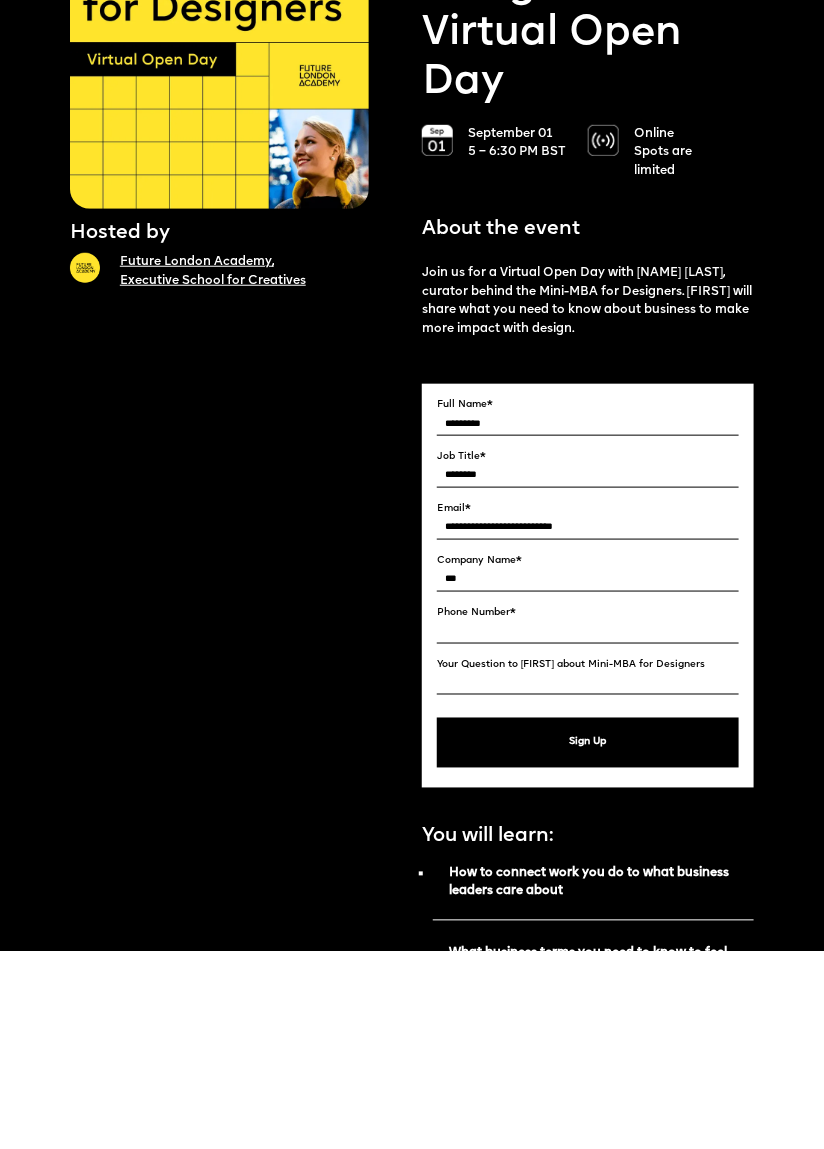 type on "***" 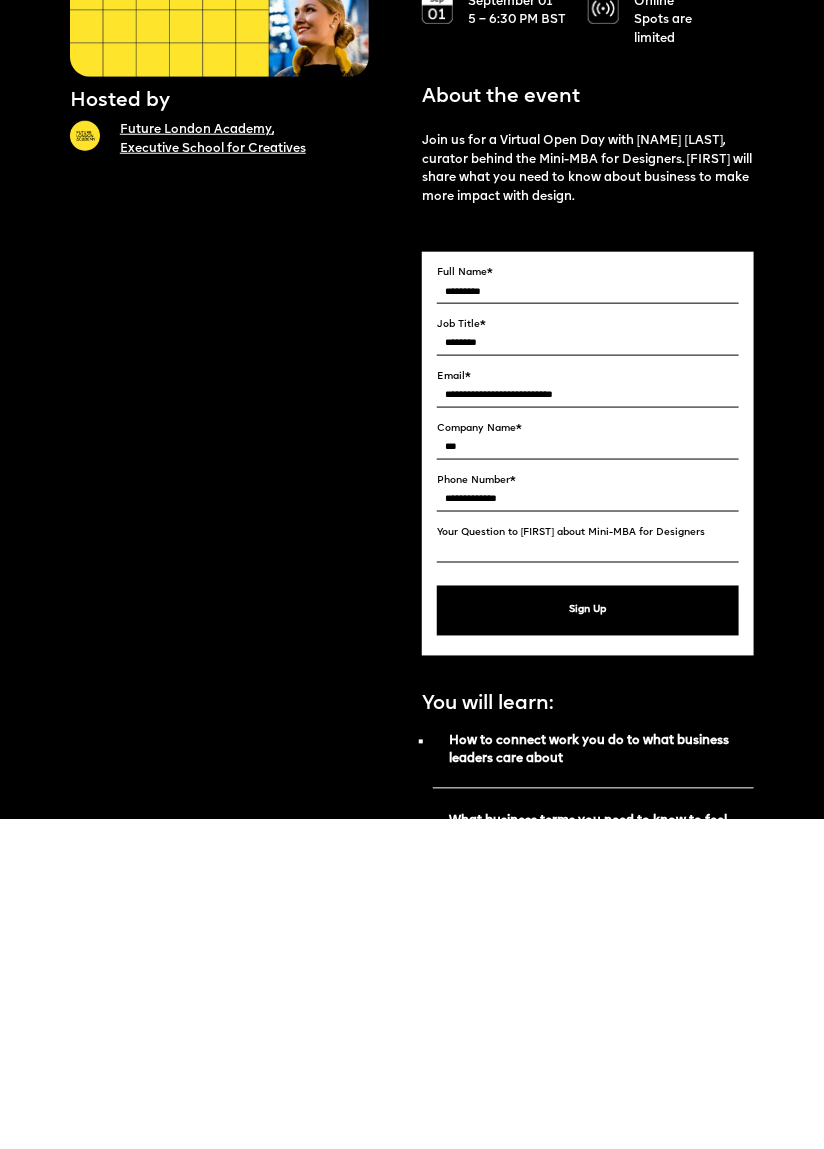 type on "**********" 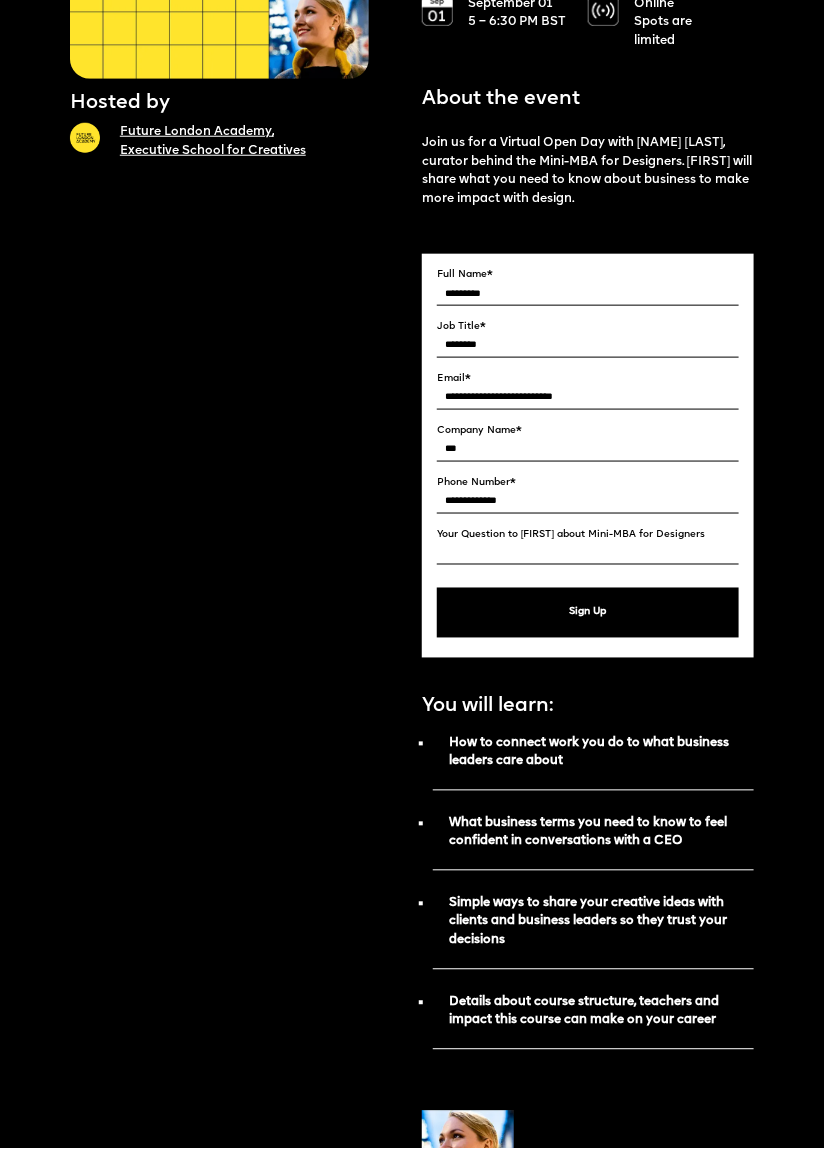 scroll, scrollTop: 327, scrollLeft: 0, axis: vertical 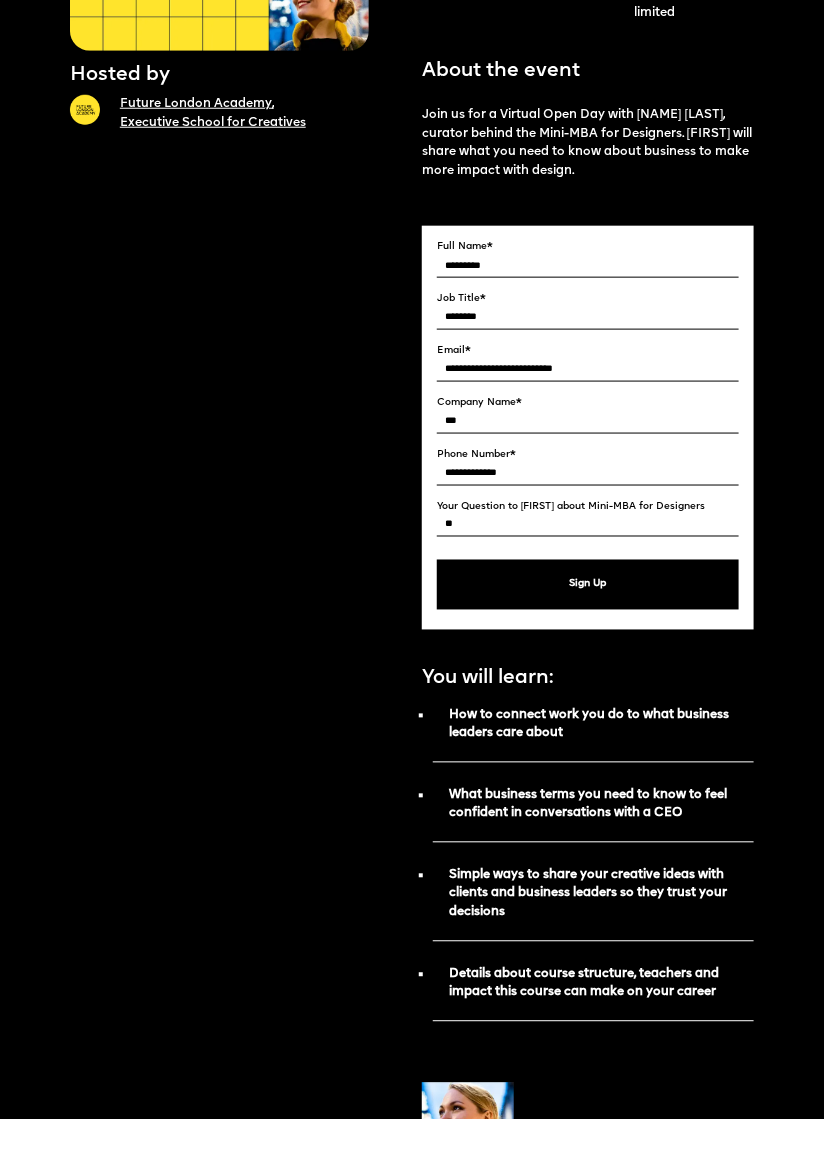 type on "*" 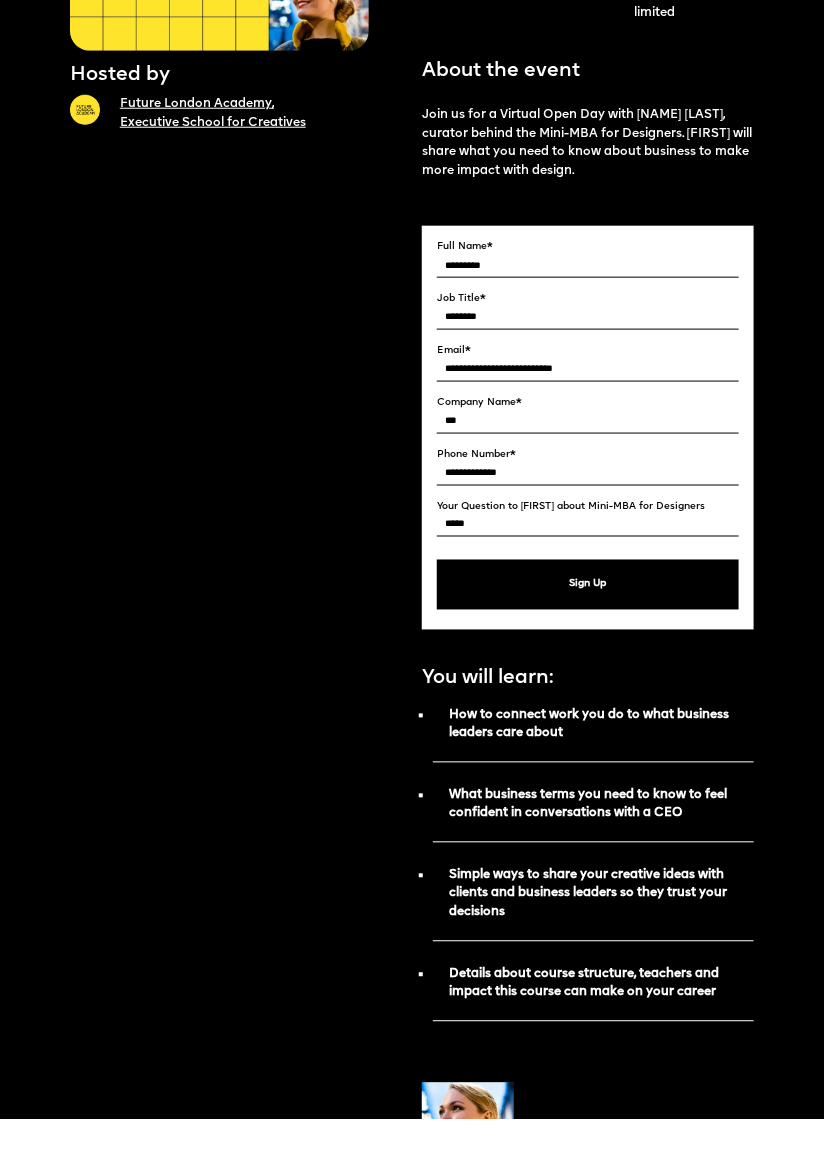 scroll, scrollTop: 327, scrollLeft: 0, axis: vertical 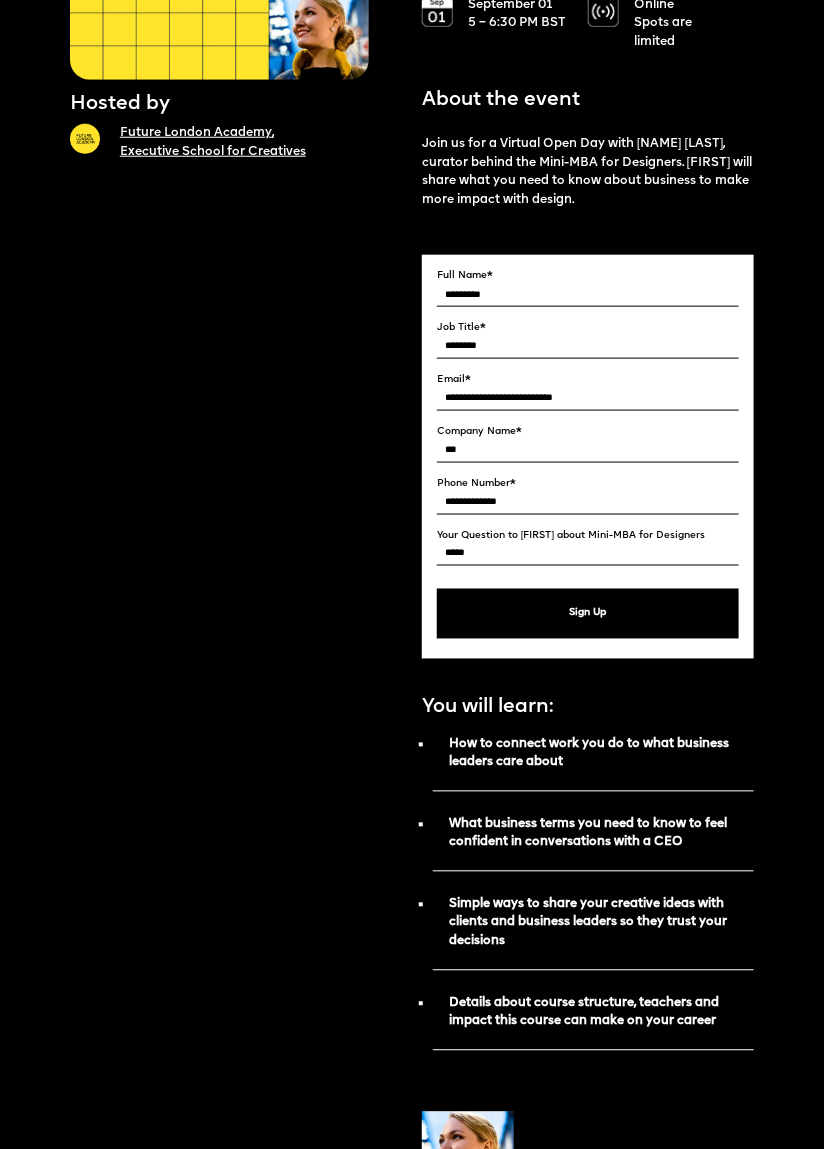 click on "****" at bounding box center [588, 553] 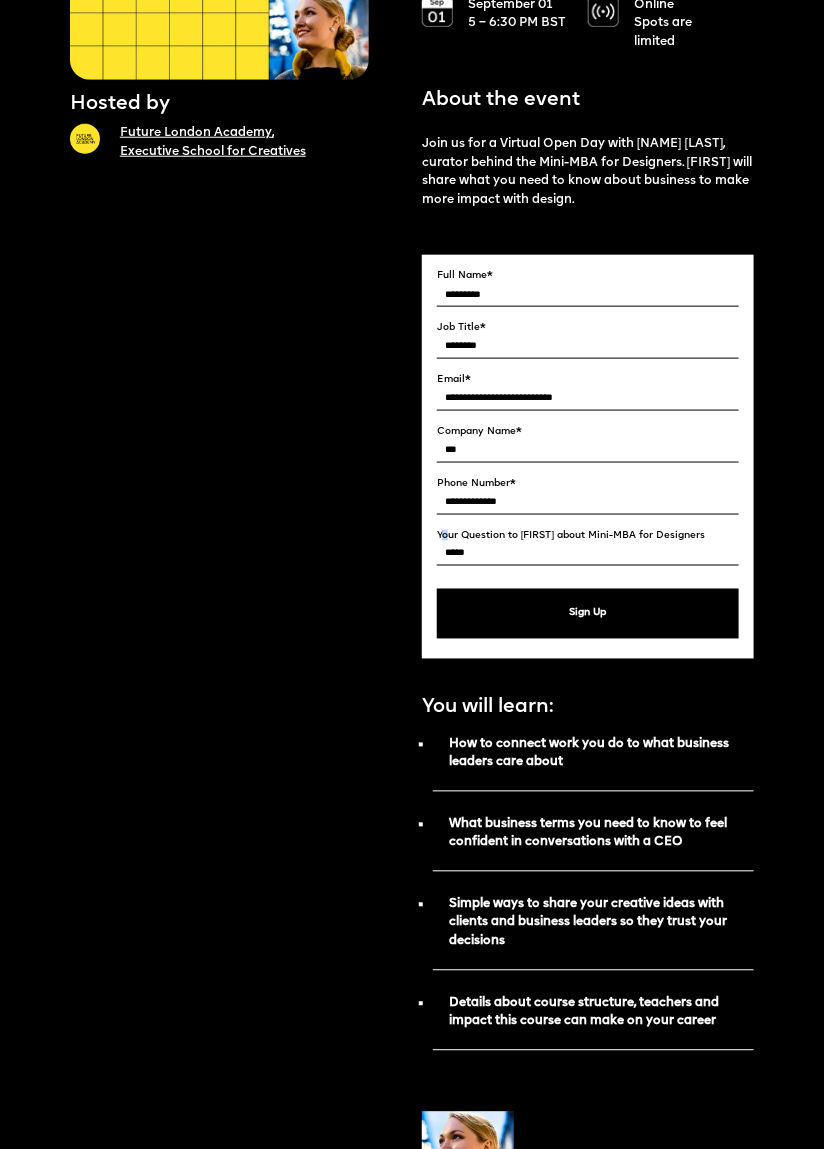 click on "****" at bounding box center (588, 553) 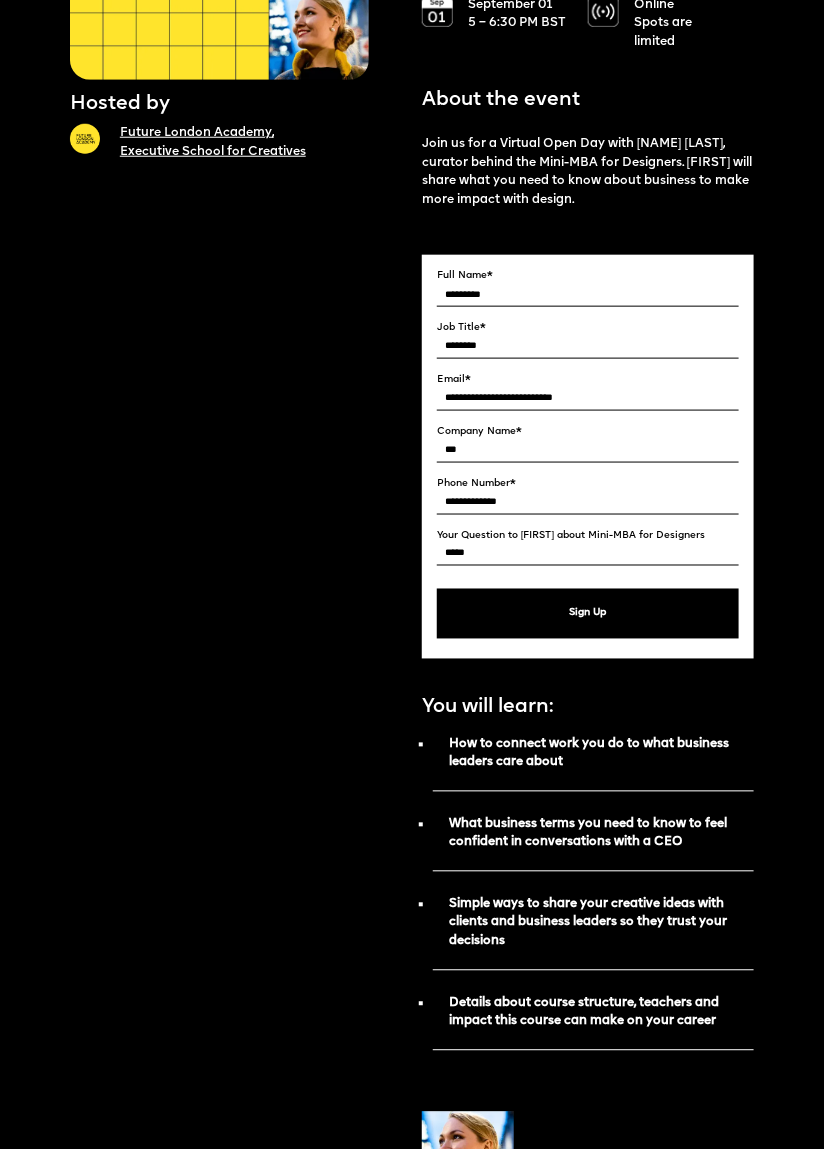 click on "****" at bounding box center [588, 553] 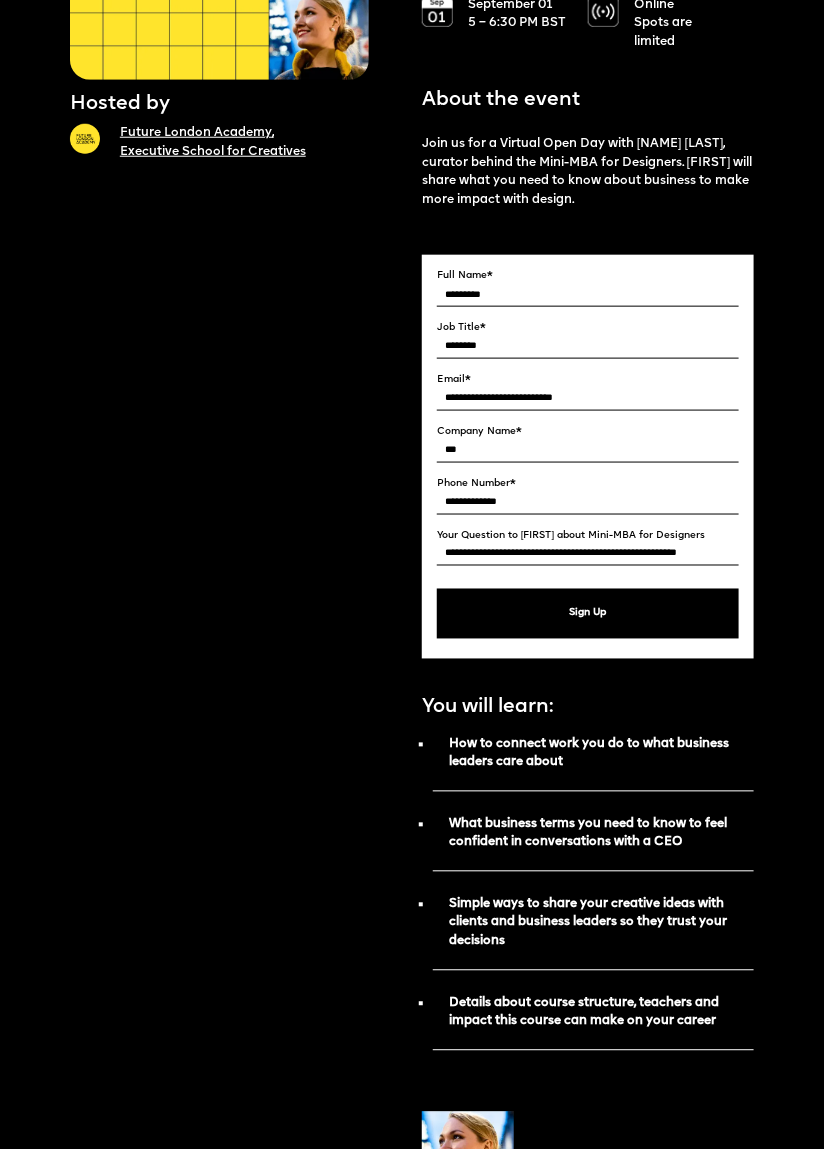 type on "**********" 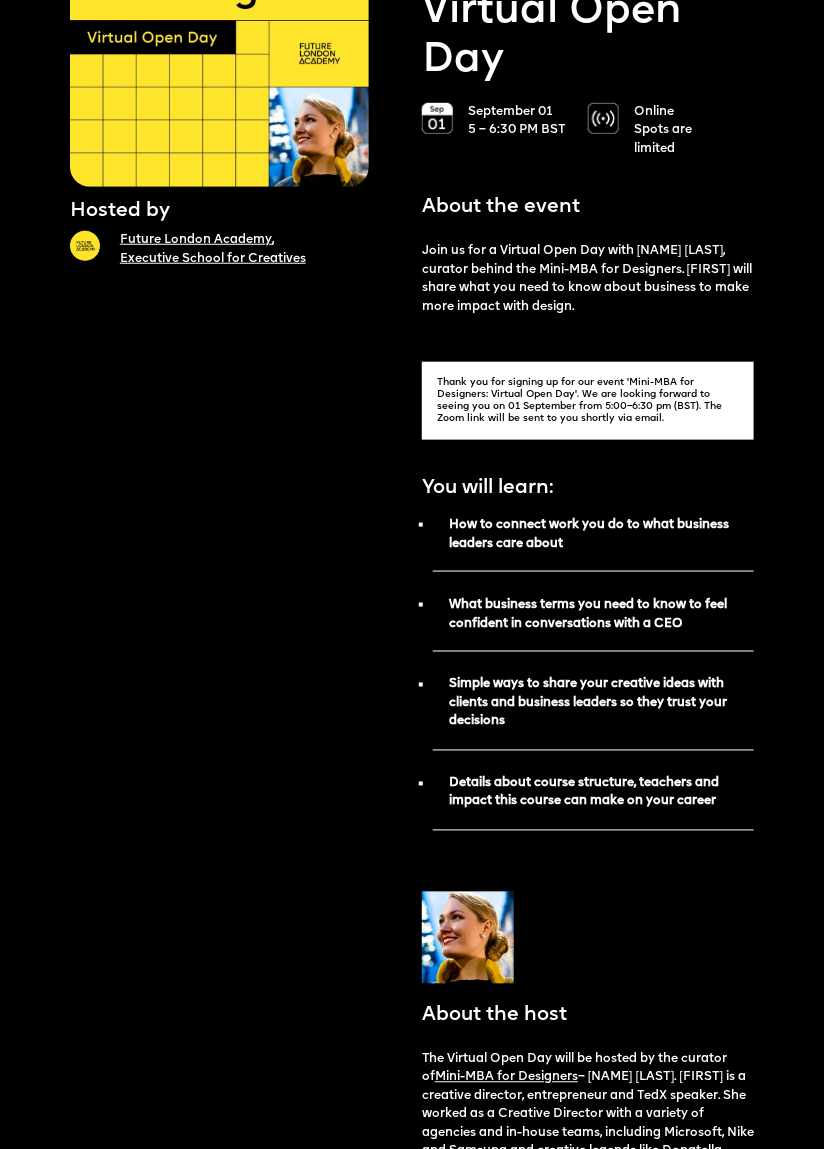 scroll, scrollTop: 0, scrollLeft: 0, axis: both 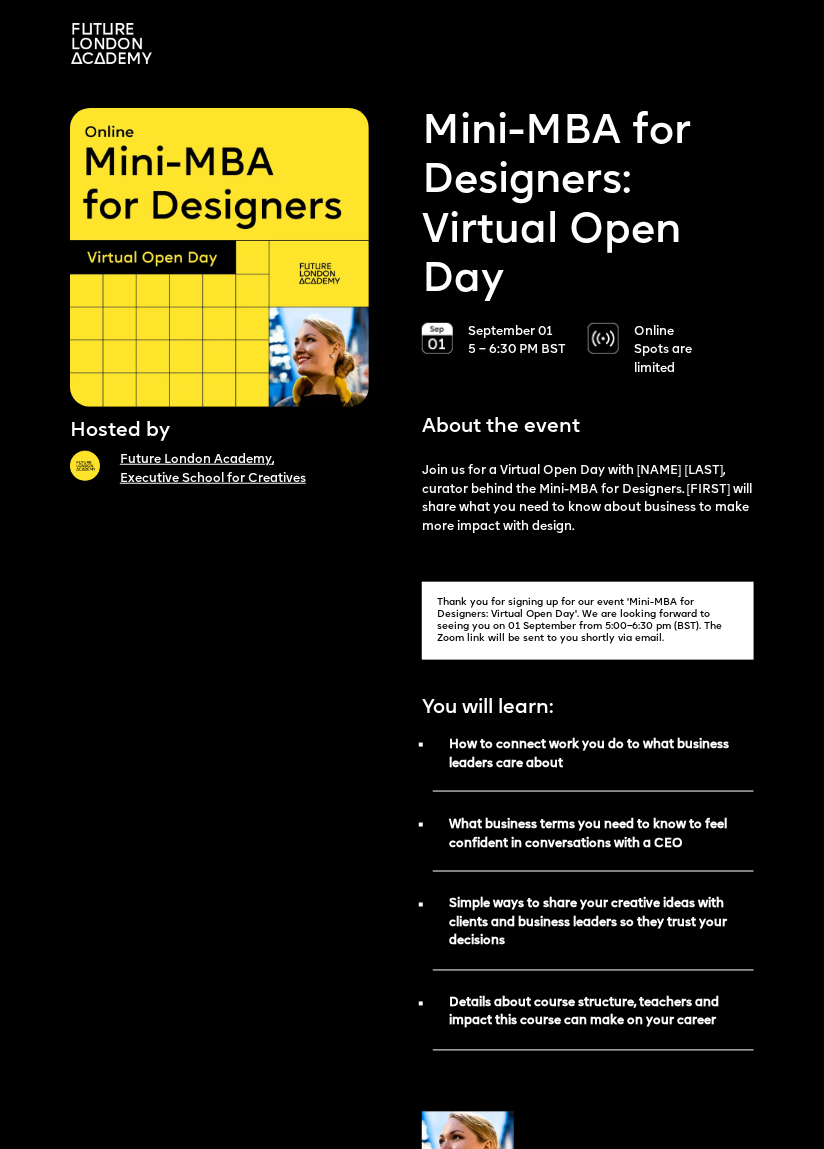 click at bounding box center [219, 257] 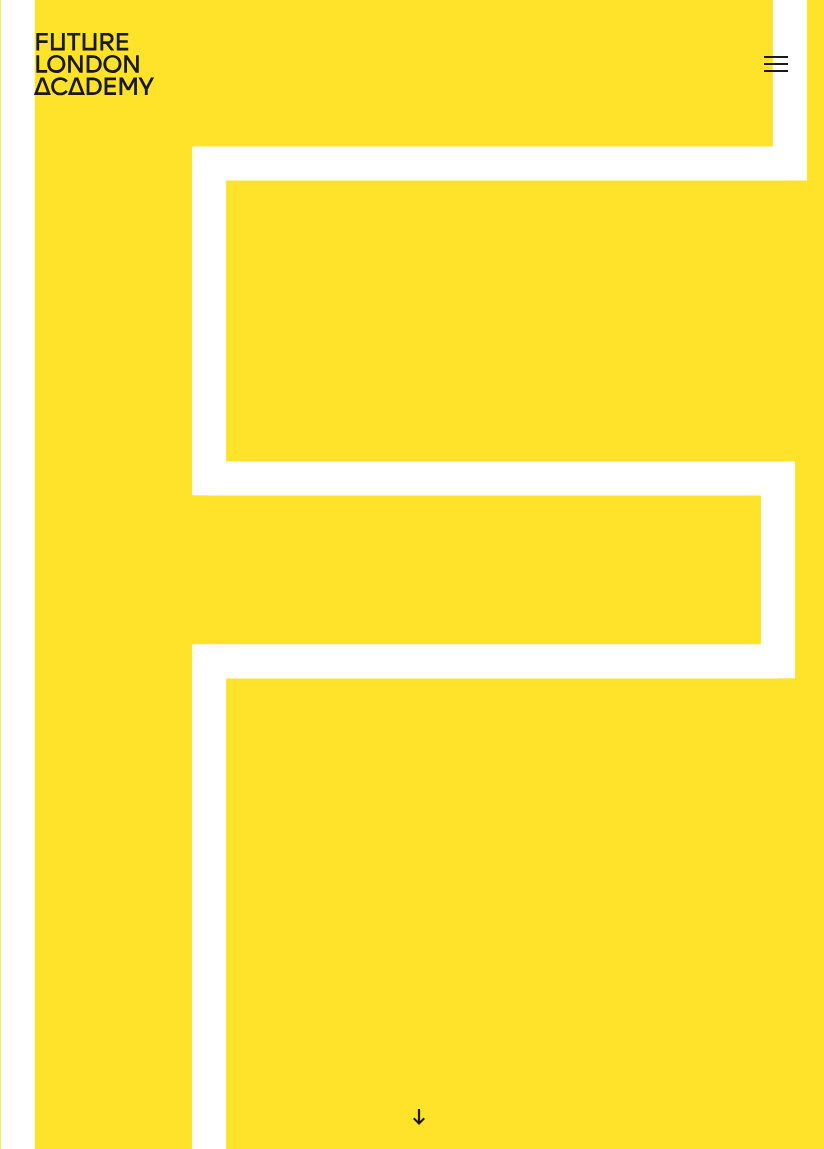 scroll, scrollTop: 0, scrollLeft: 0, axis: both 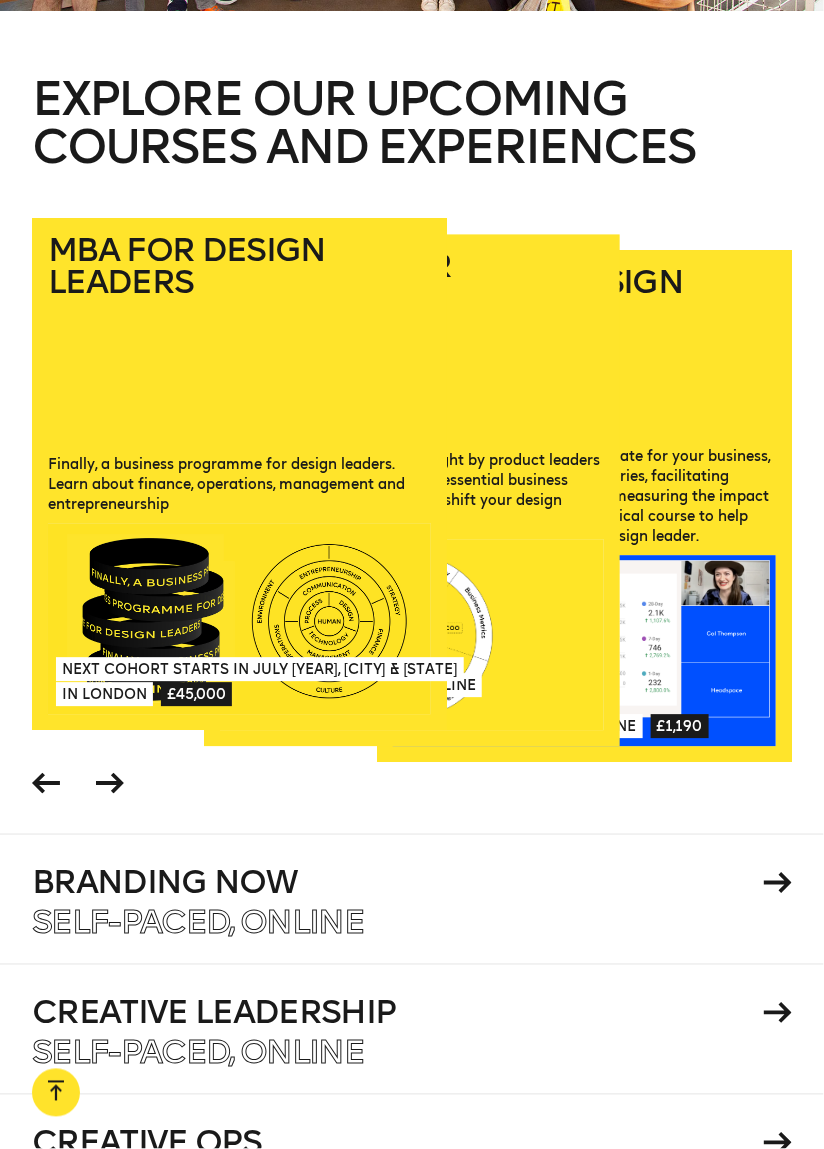 click at bounding box center (411, 636) 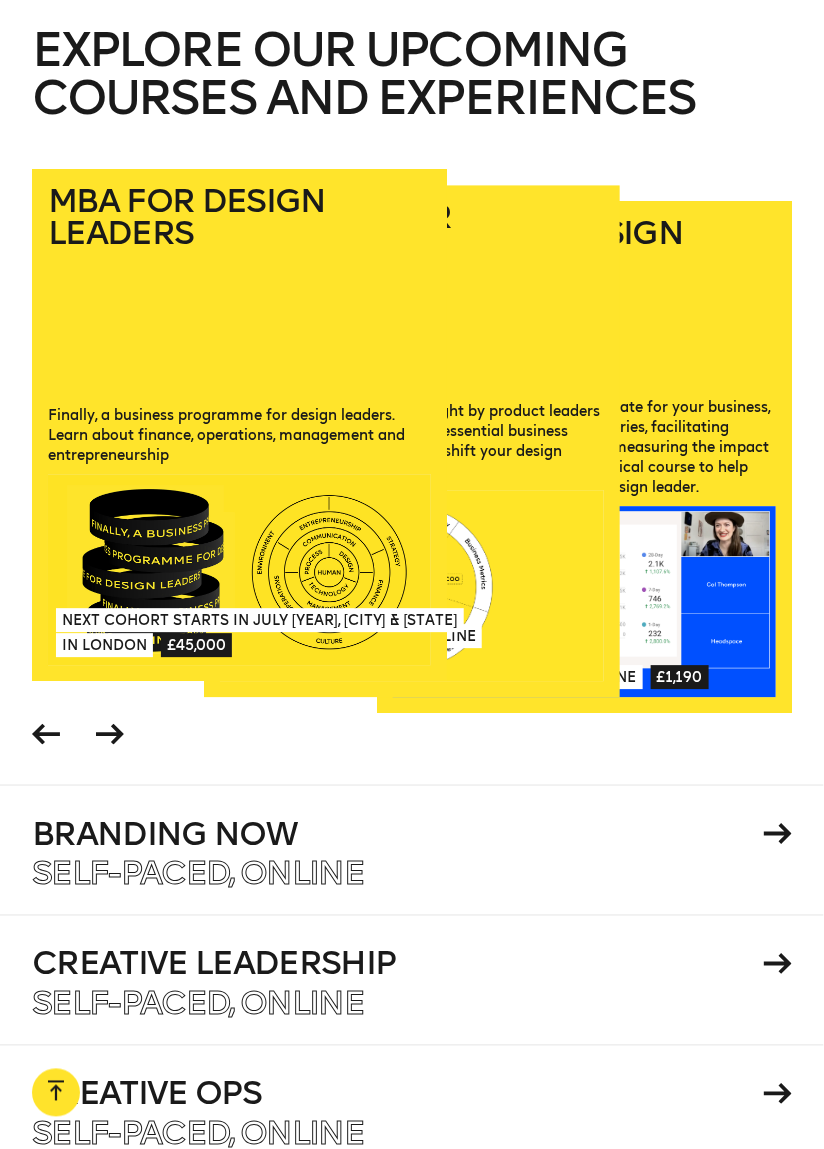 scroll, scrollTop: 2617, scrollLeft: 0, axis: vertical 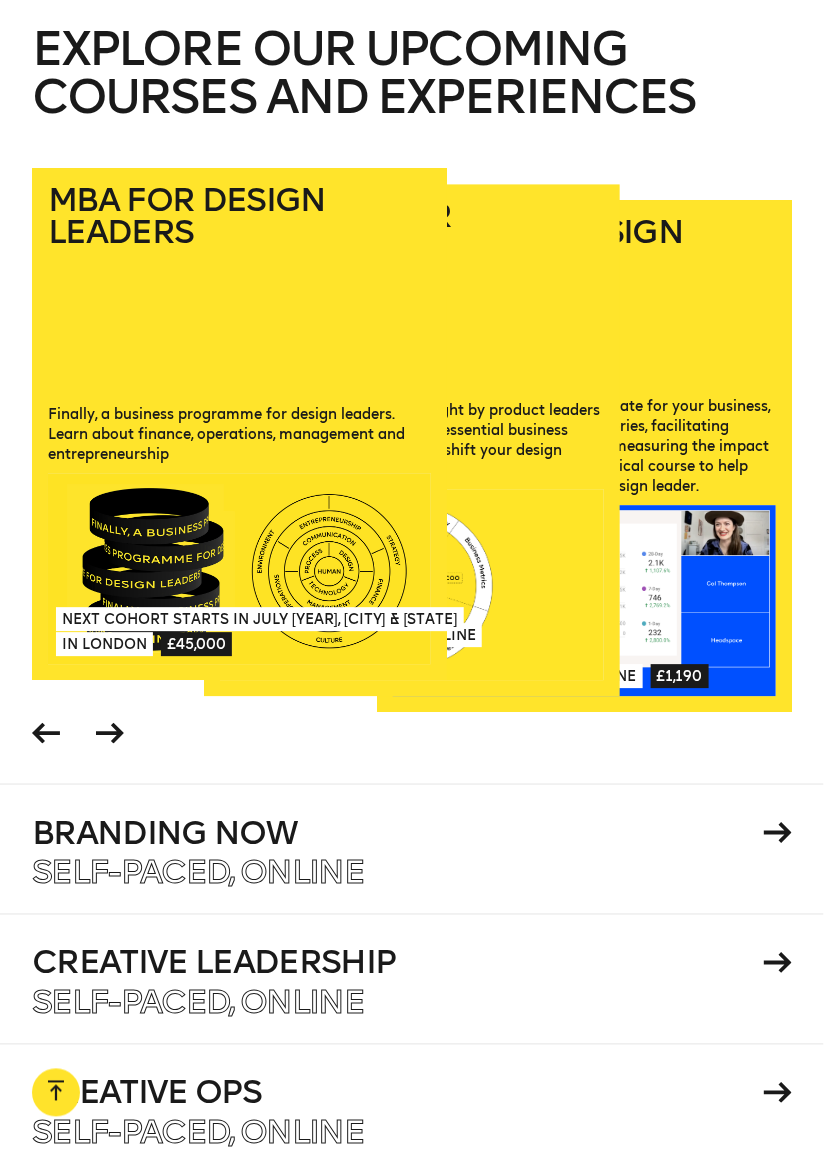click 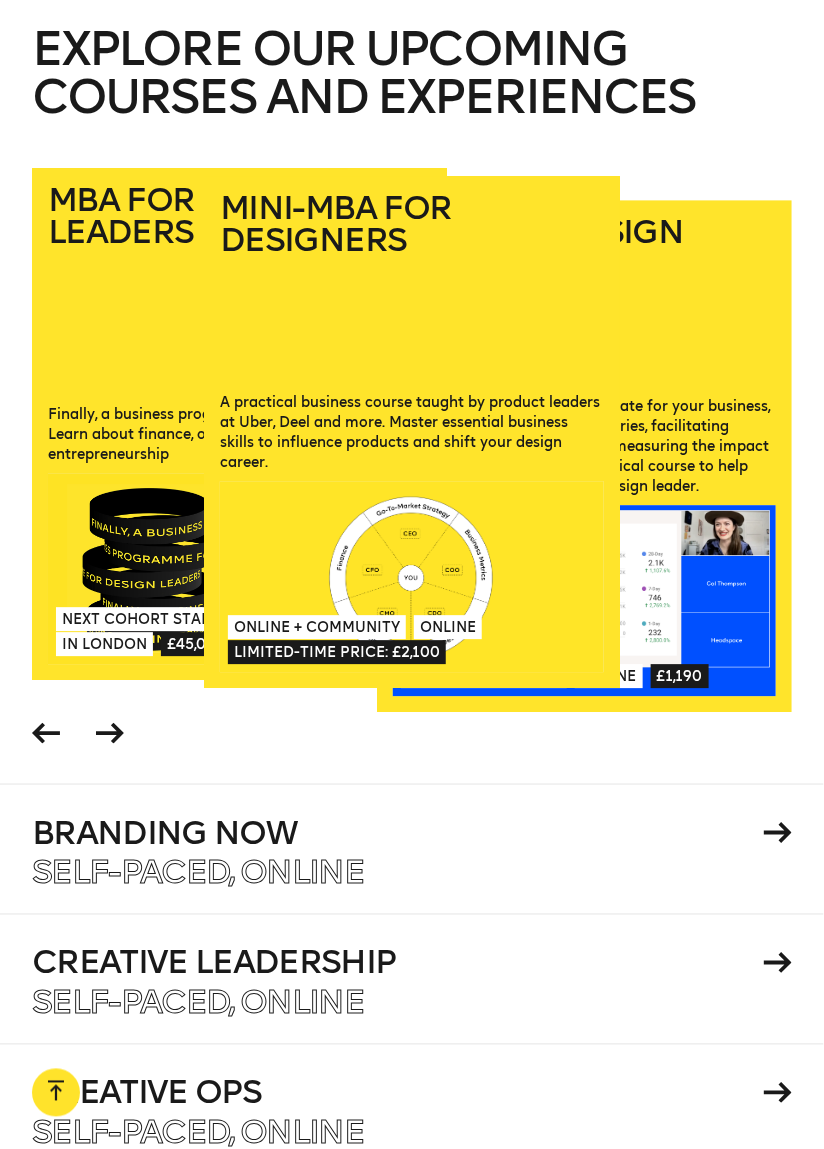 click 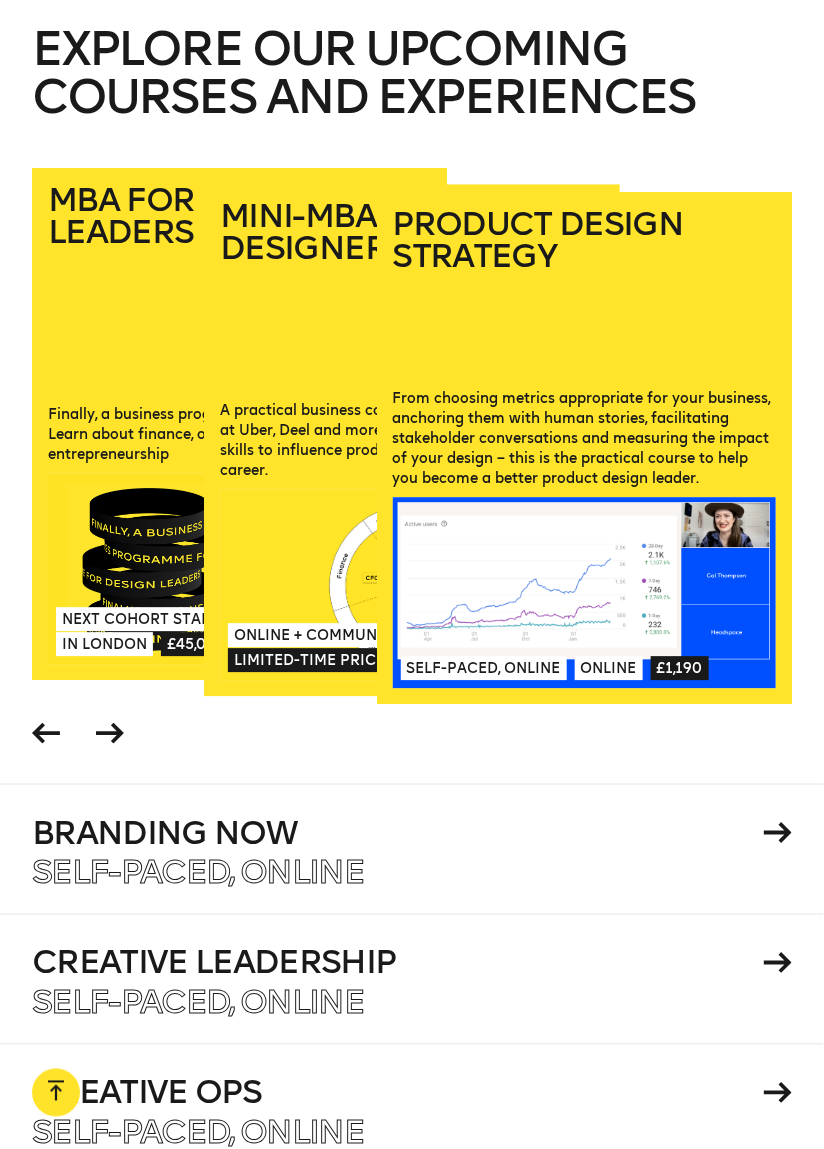 click at bounding box center (110, 736) 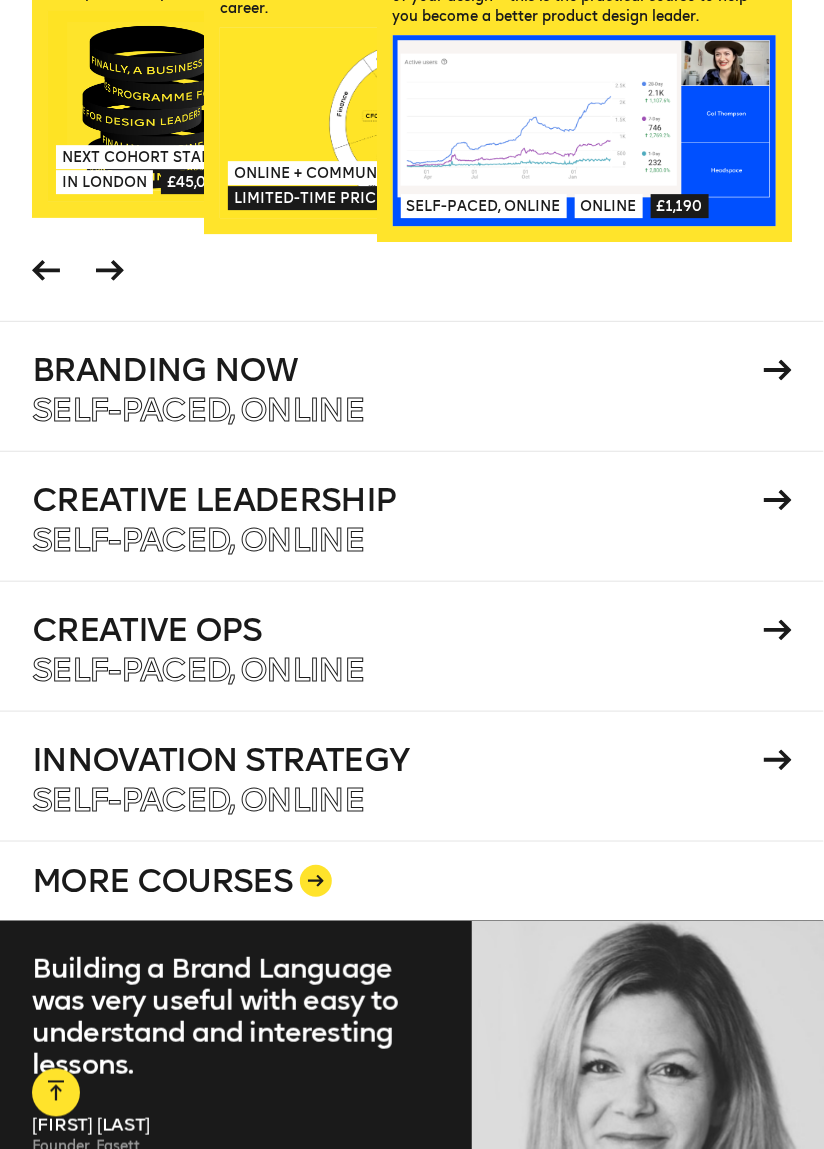 scroll, scrollTop: 3085, scrollLeft: 0, axis: vertical 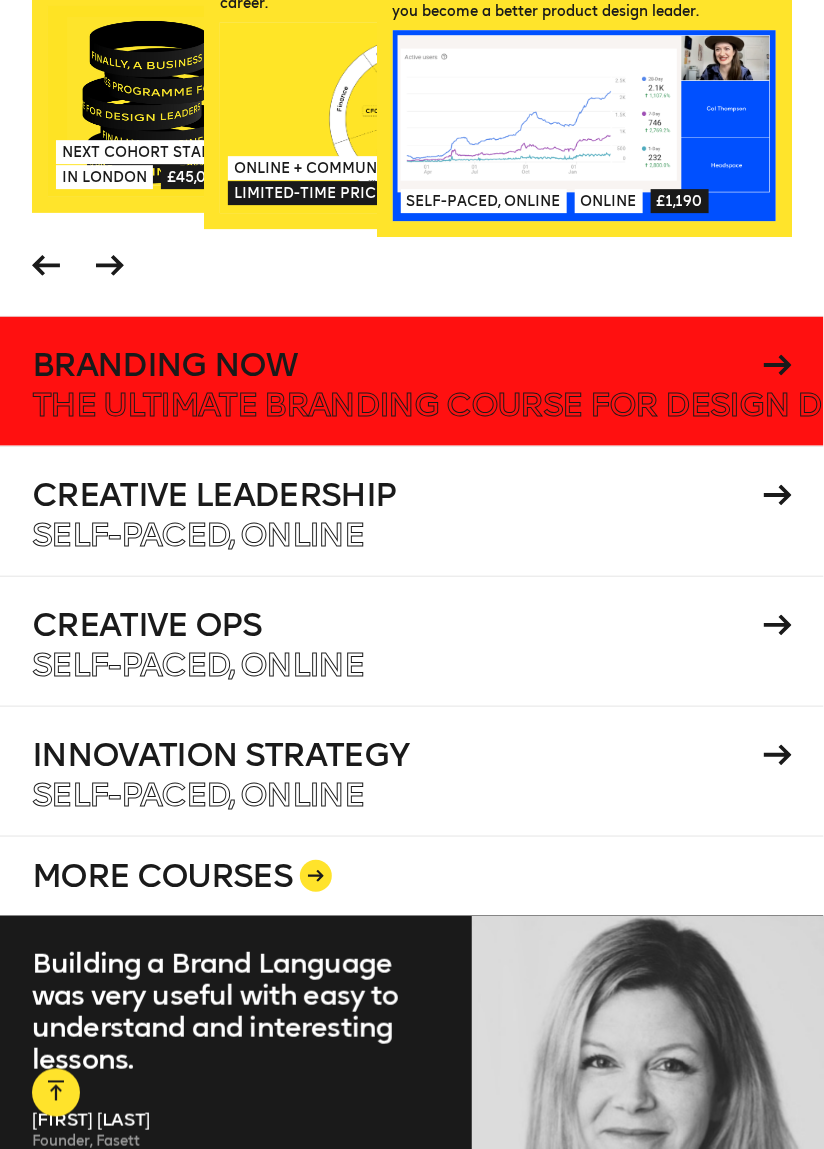click 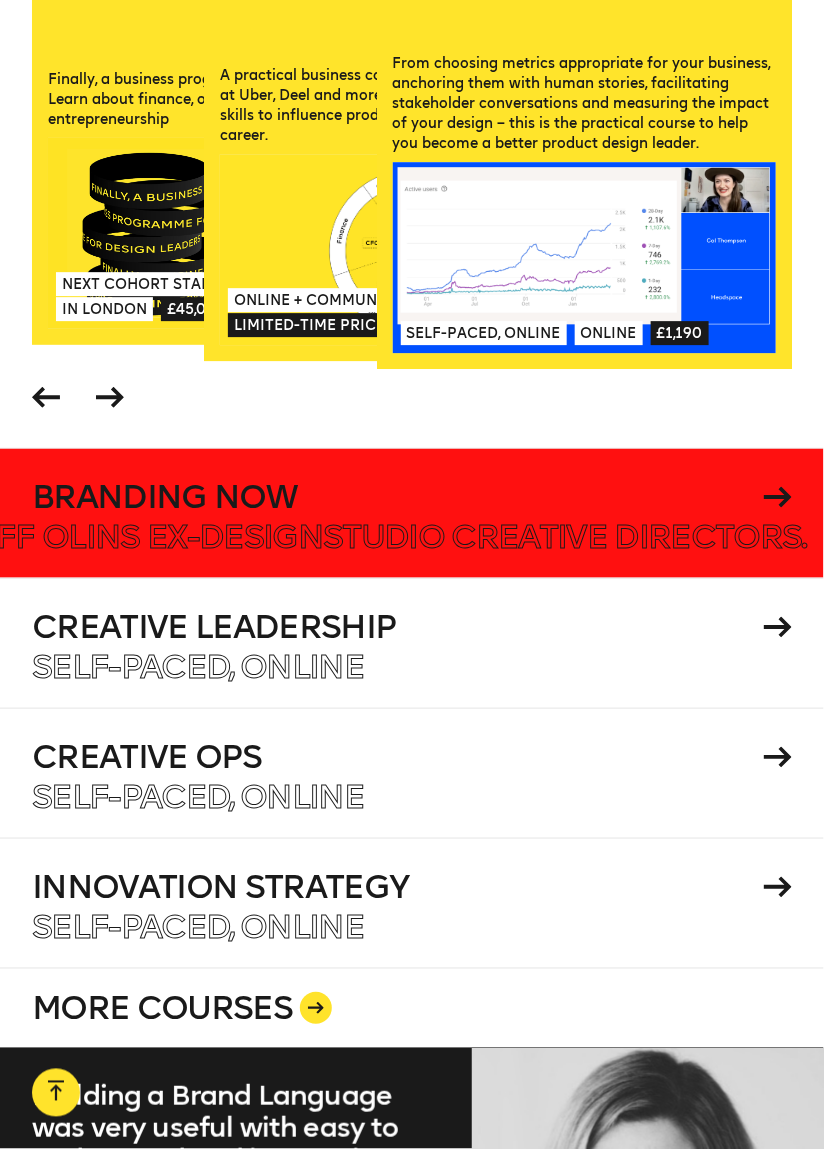 scroll, scrollTop: 2953, scrollLeft: 0, axis: vertical 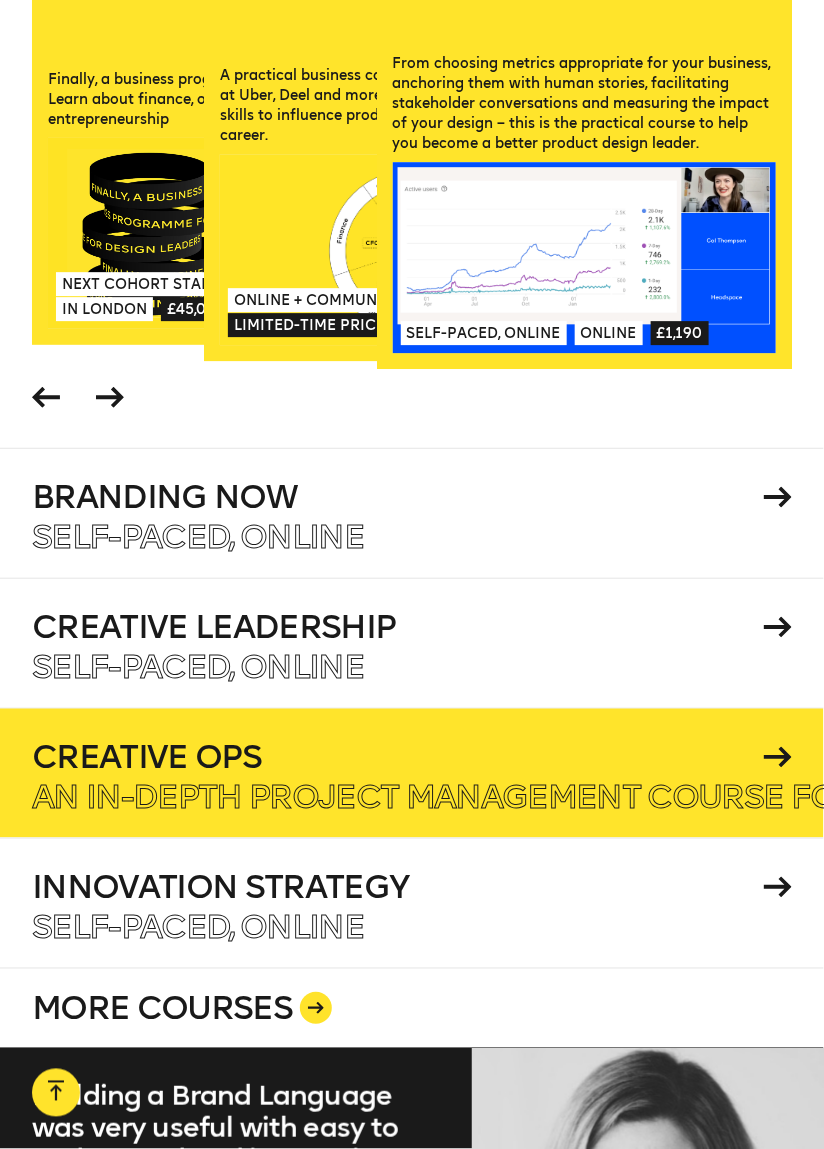 click at bounding box center [412, 773] 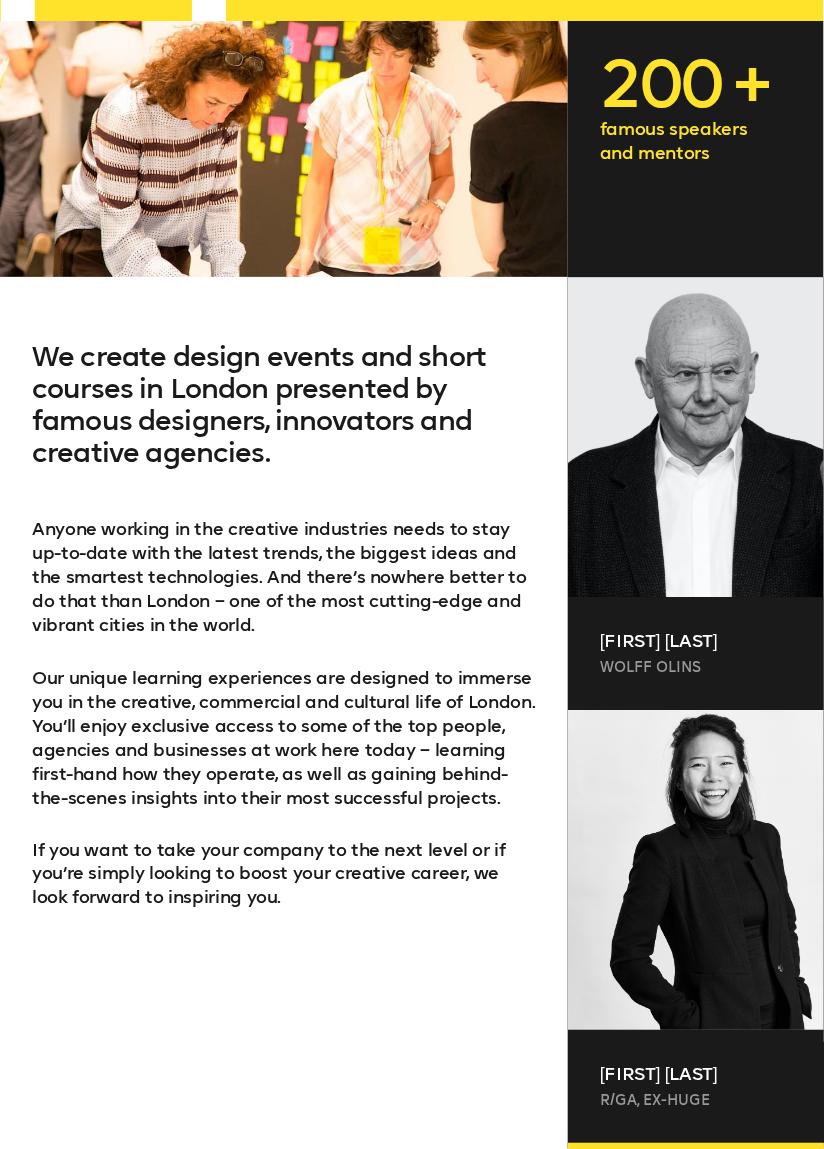 scroll, scrollTop: 1122, scrollLeft: 0, axis: vertical 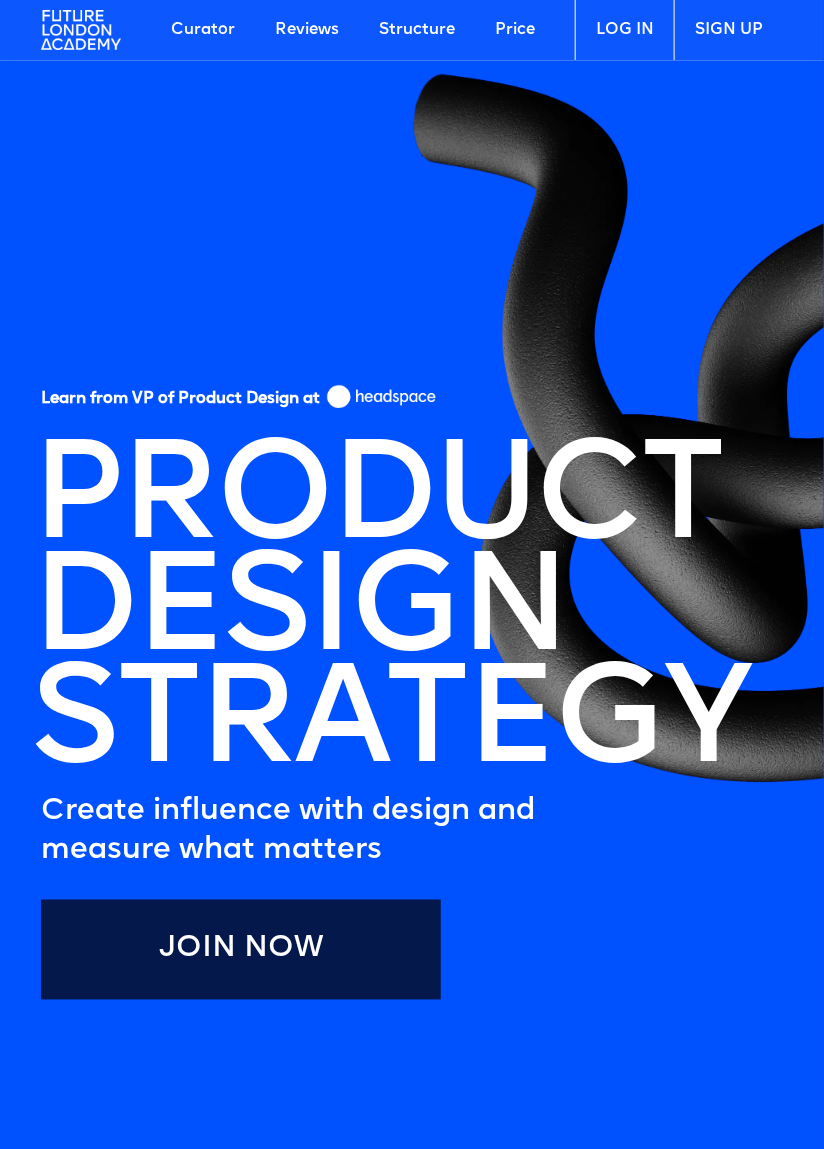 click at bounding box center [81, 30] 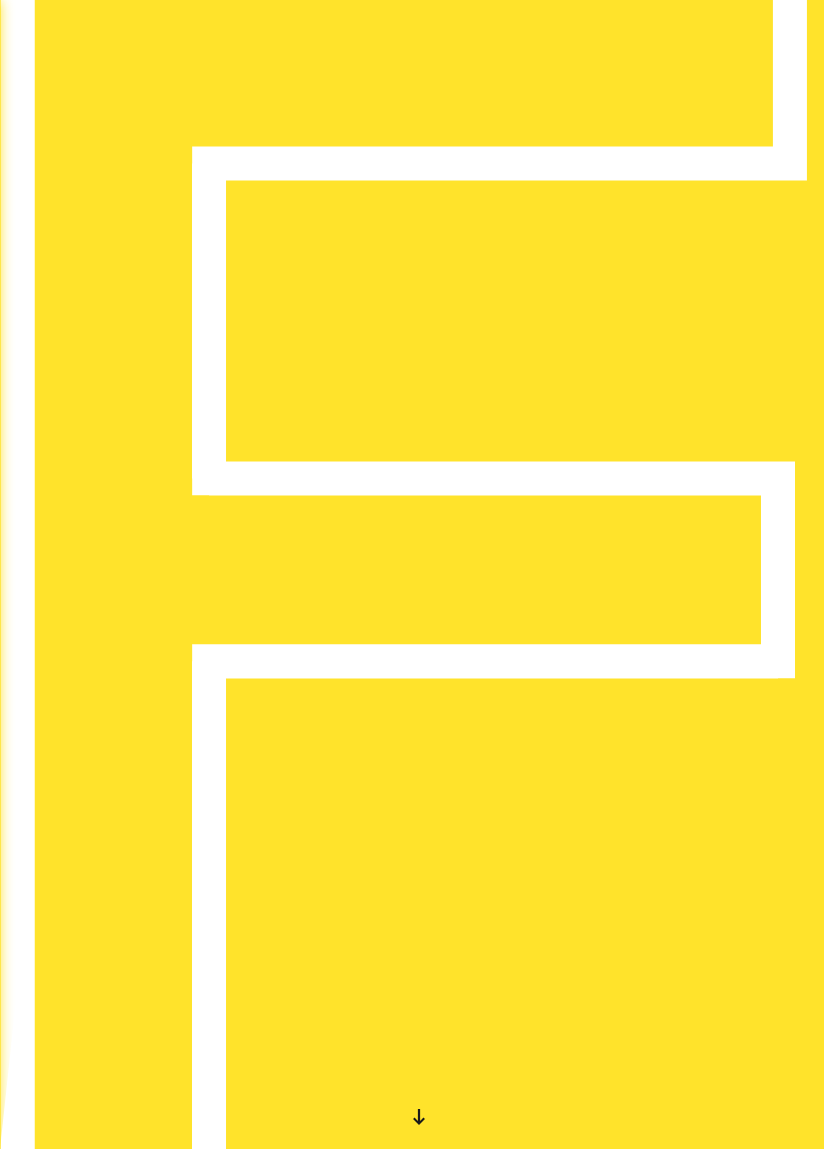 scroll, scrollTop: 0, scrollLeft: 0, axis: both 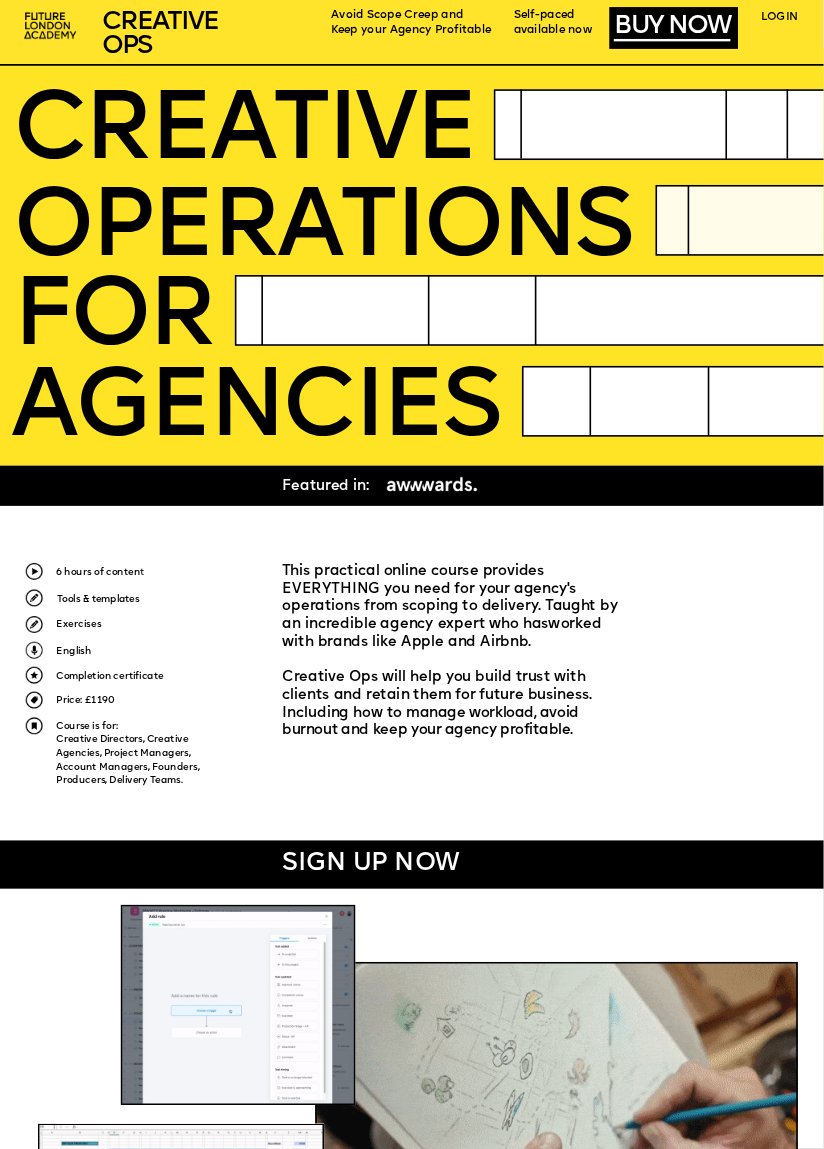 click on "SIGN UP NOW" at bounding box center (371, 865) 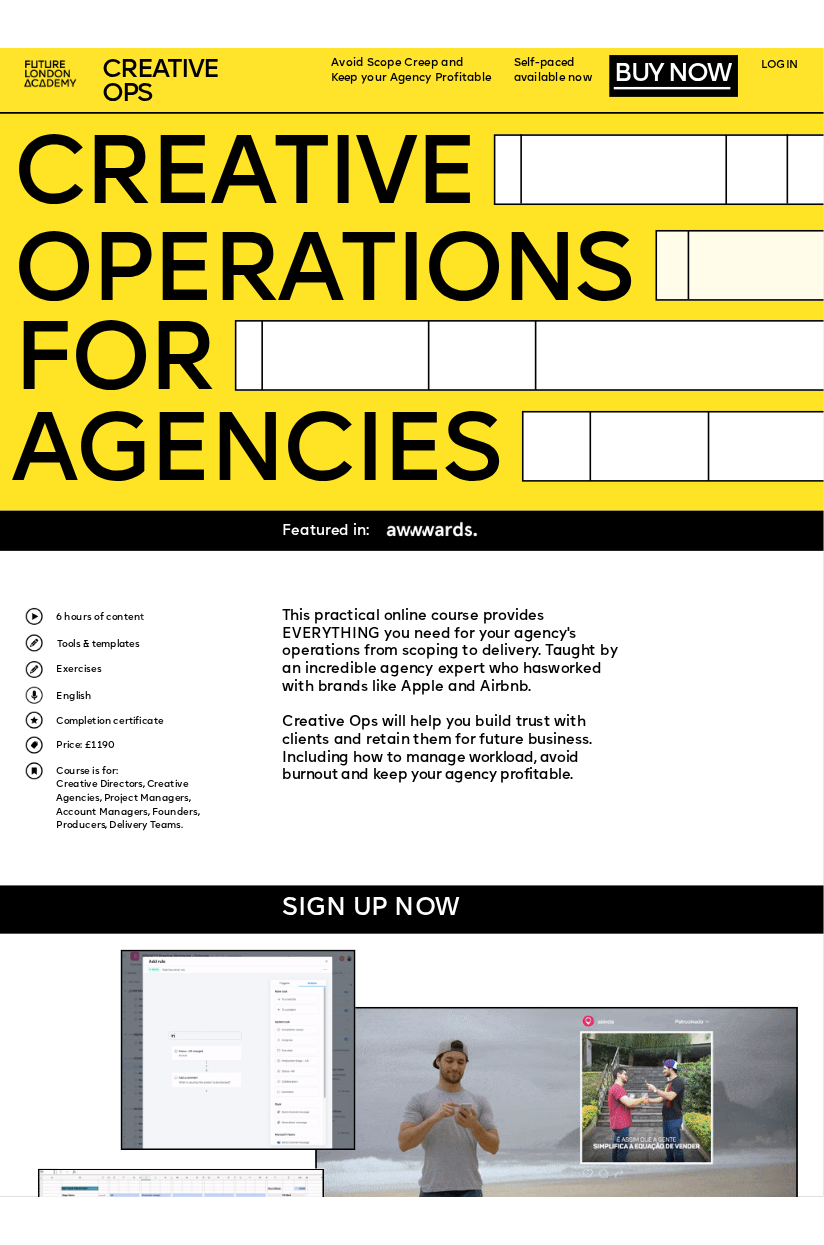 scroll, scrollTop: 0, scrollLeft: 0, axis: both 